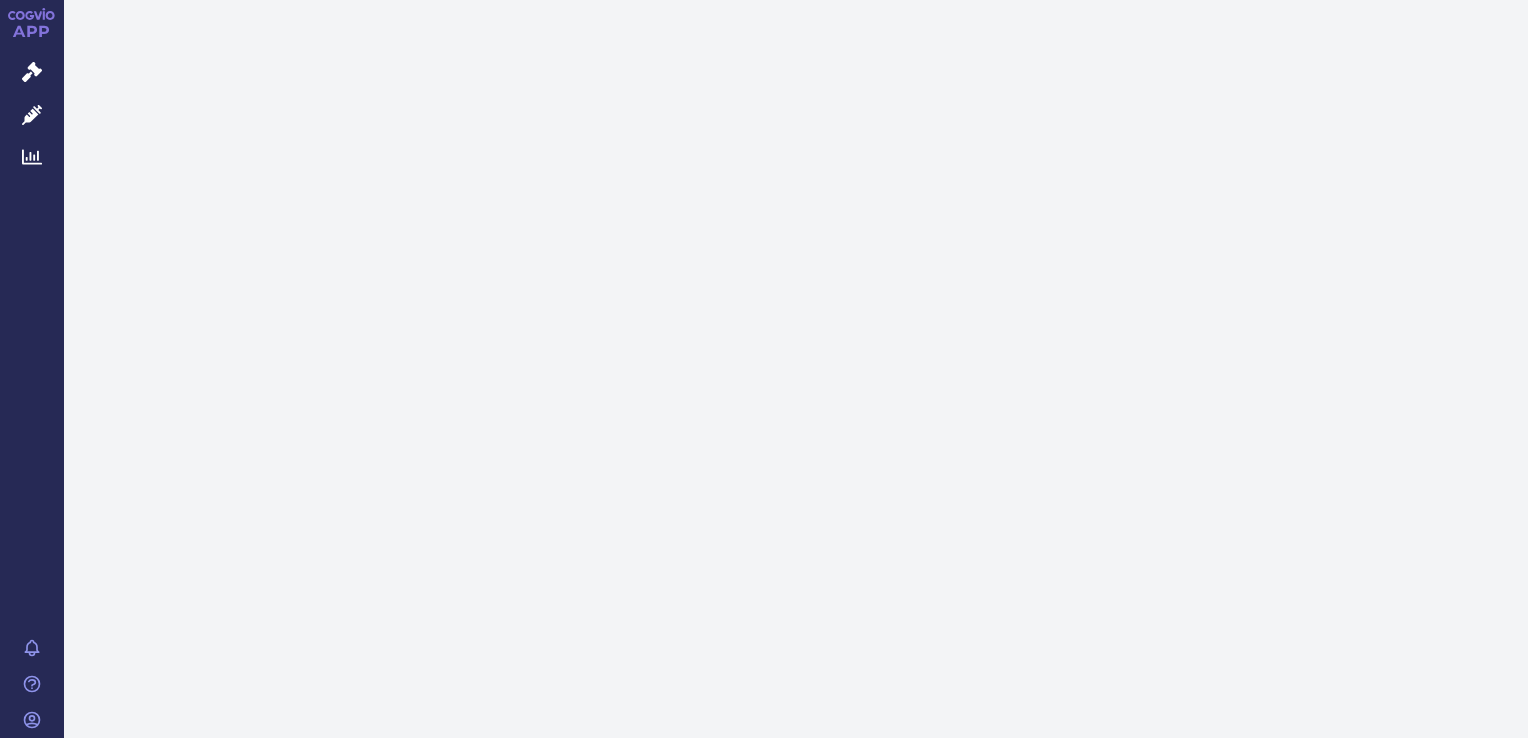 scroll, scrollTop: 0, scrollLeft: 0, axis: both 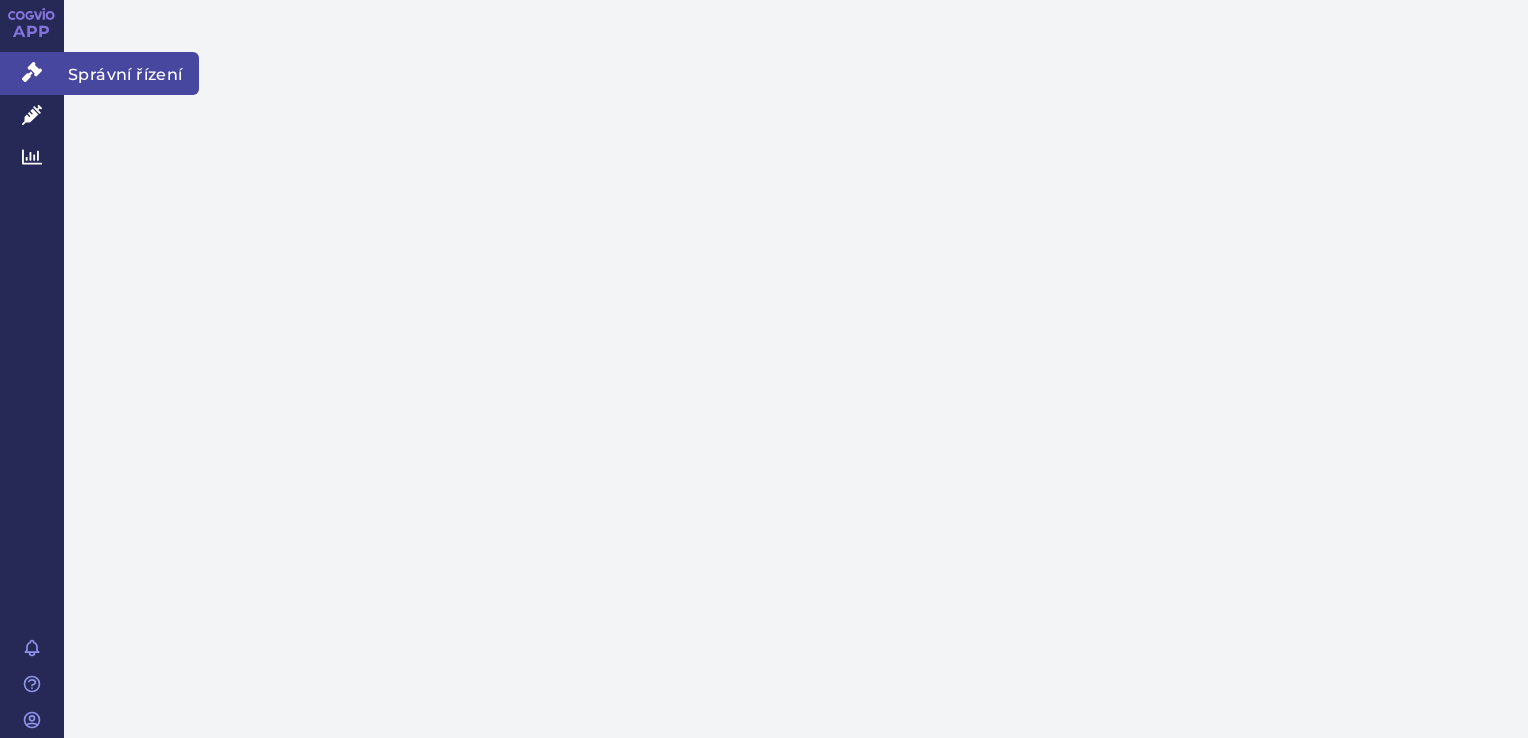click on "Správní řízení" at bounding box center (32, 73) 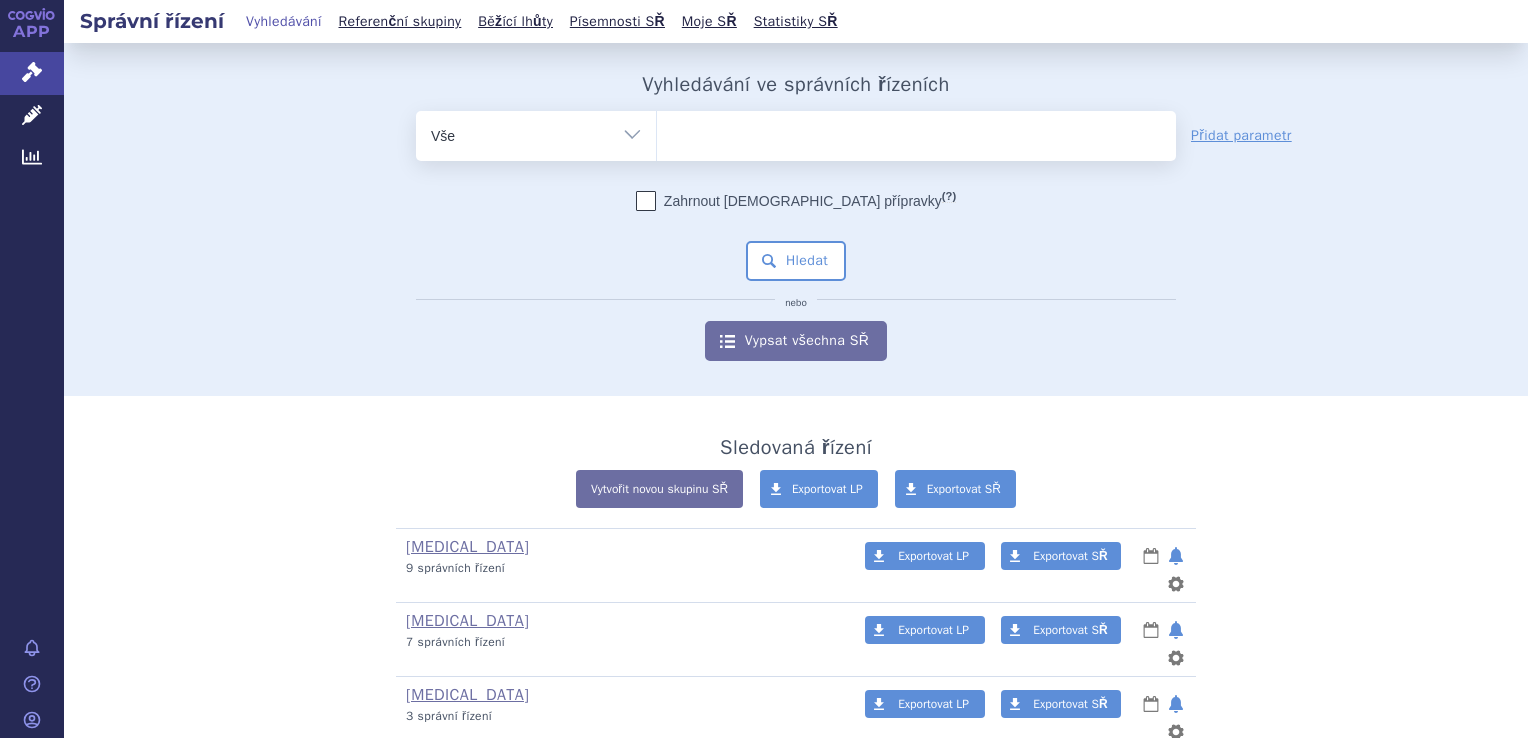 scroll, scrollTop: 0, scrollLeft: 0, axis: both 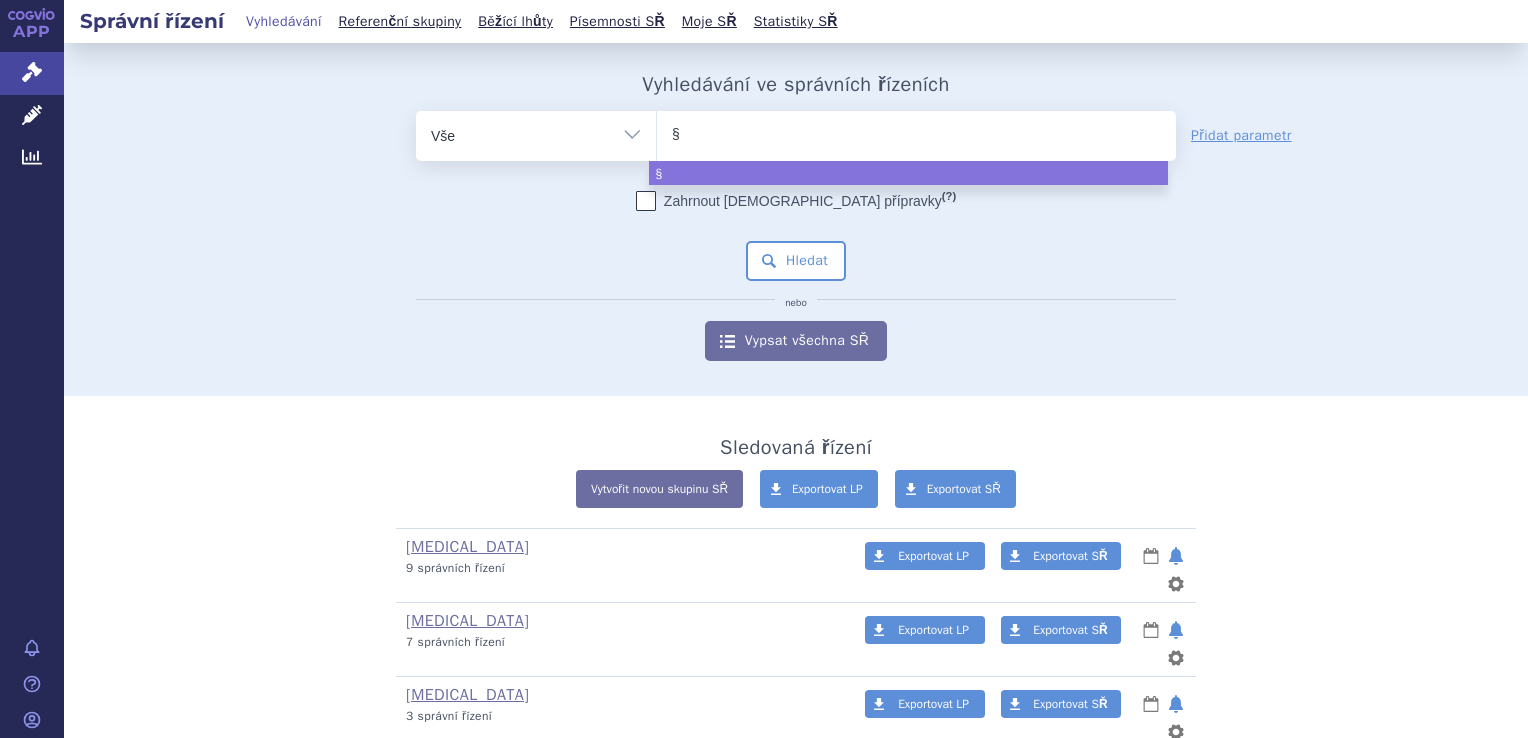 type on "§3" 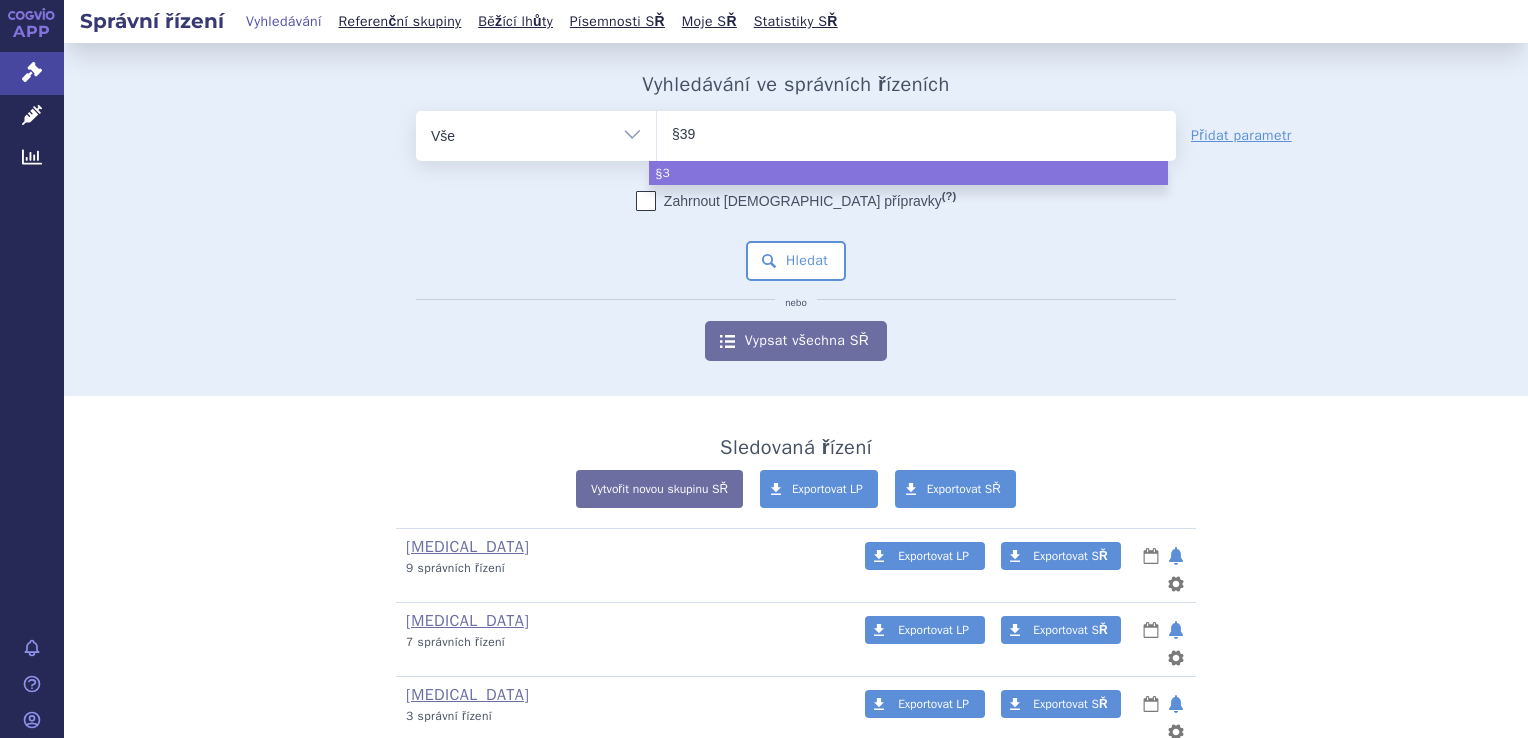 type on "§39d" 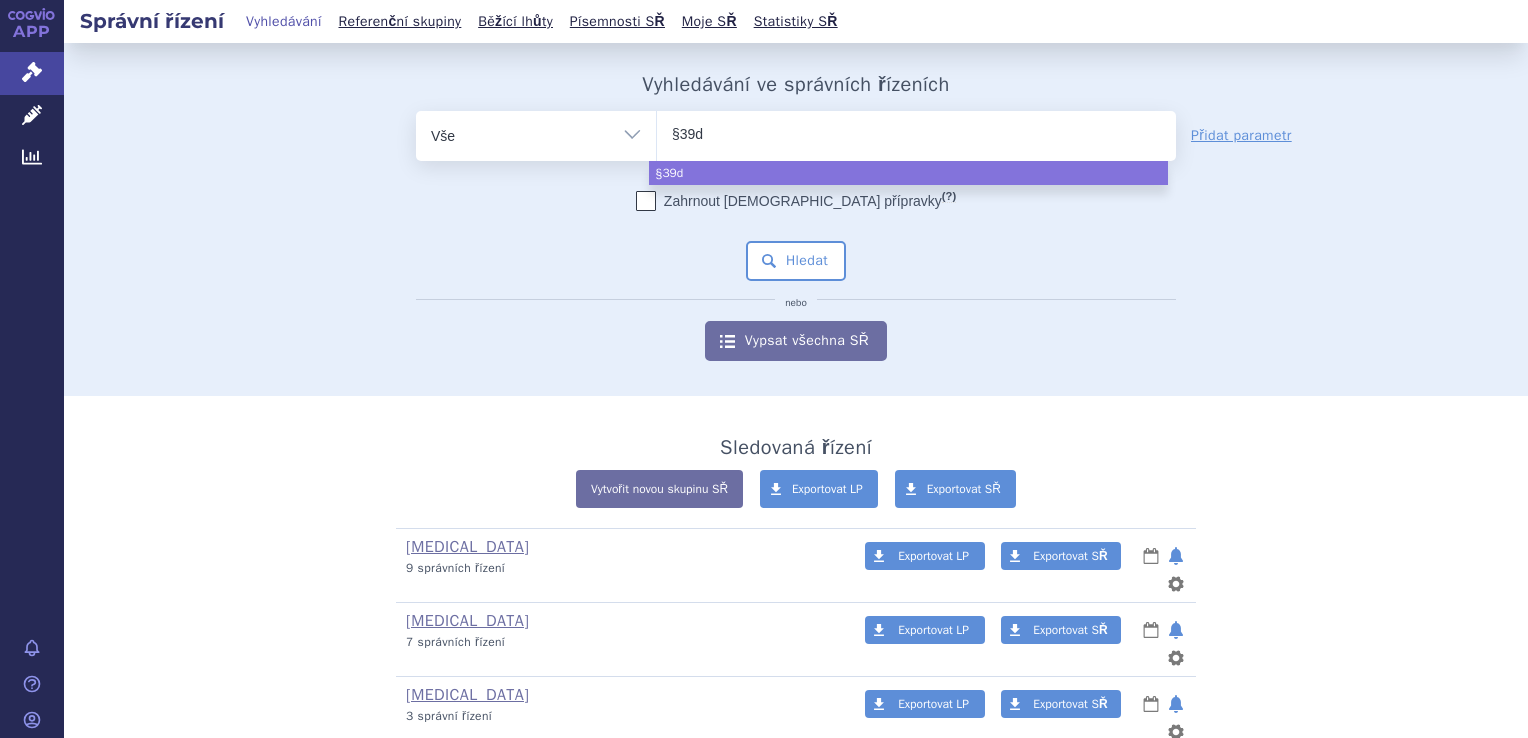 type on "§39da" 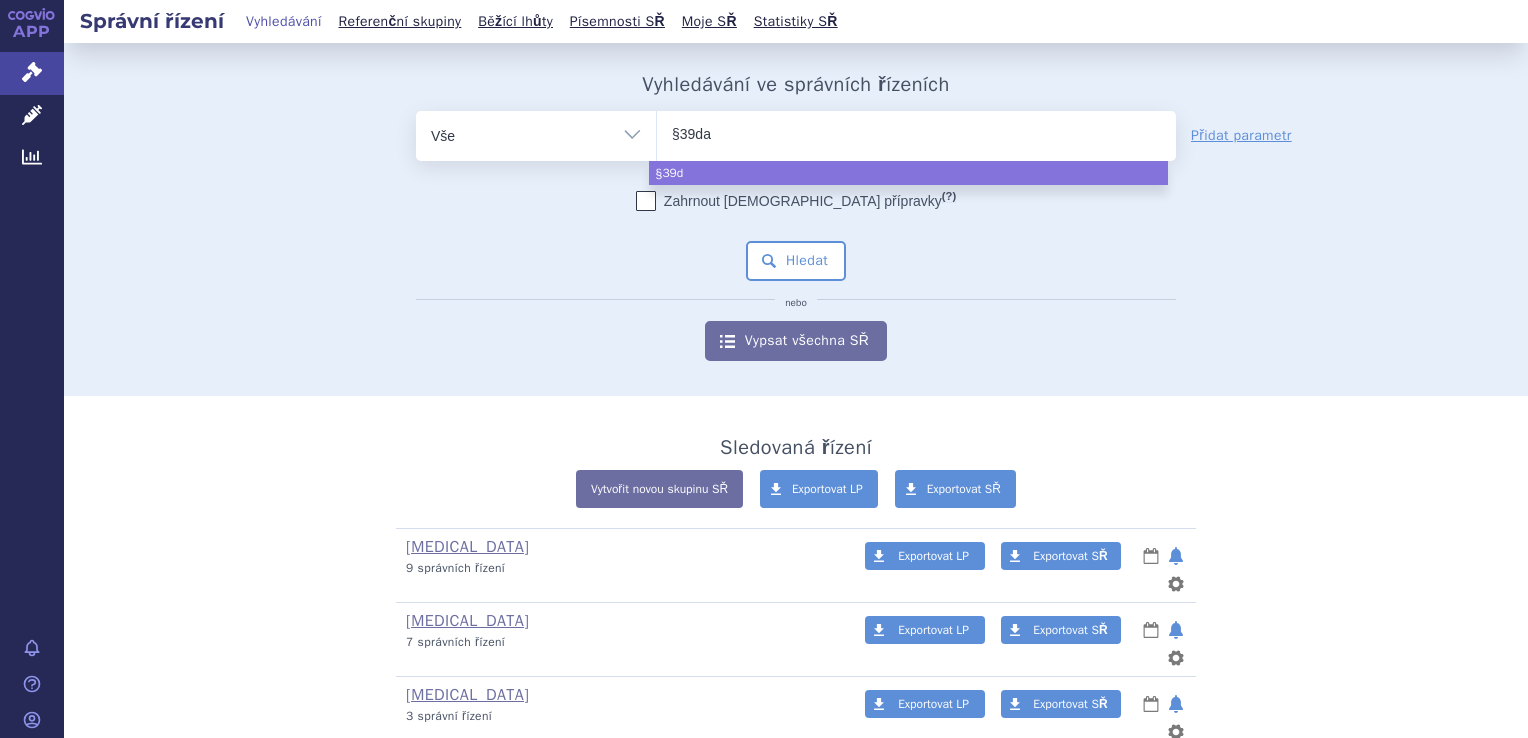 type 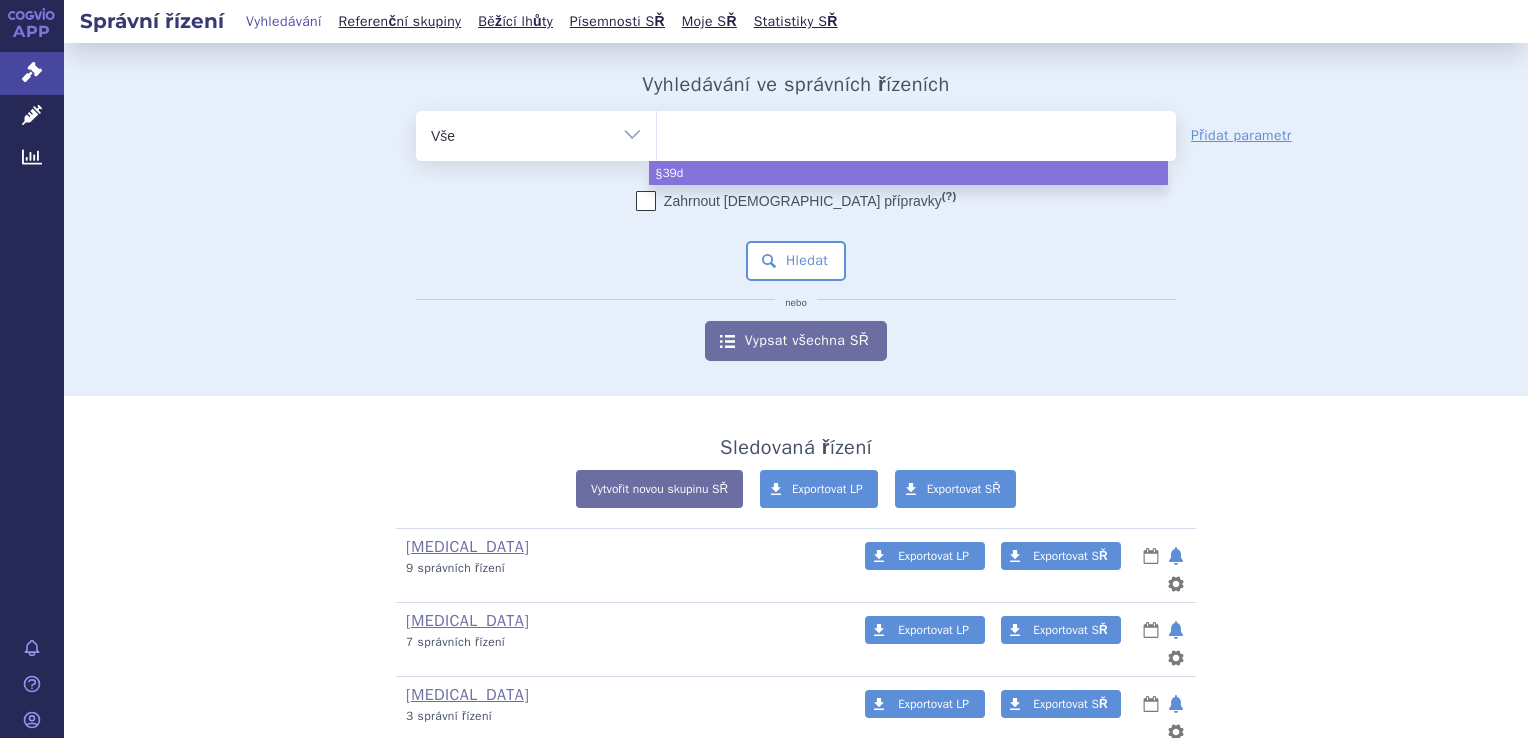 select on "§39da" 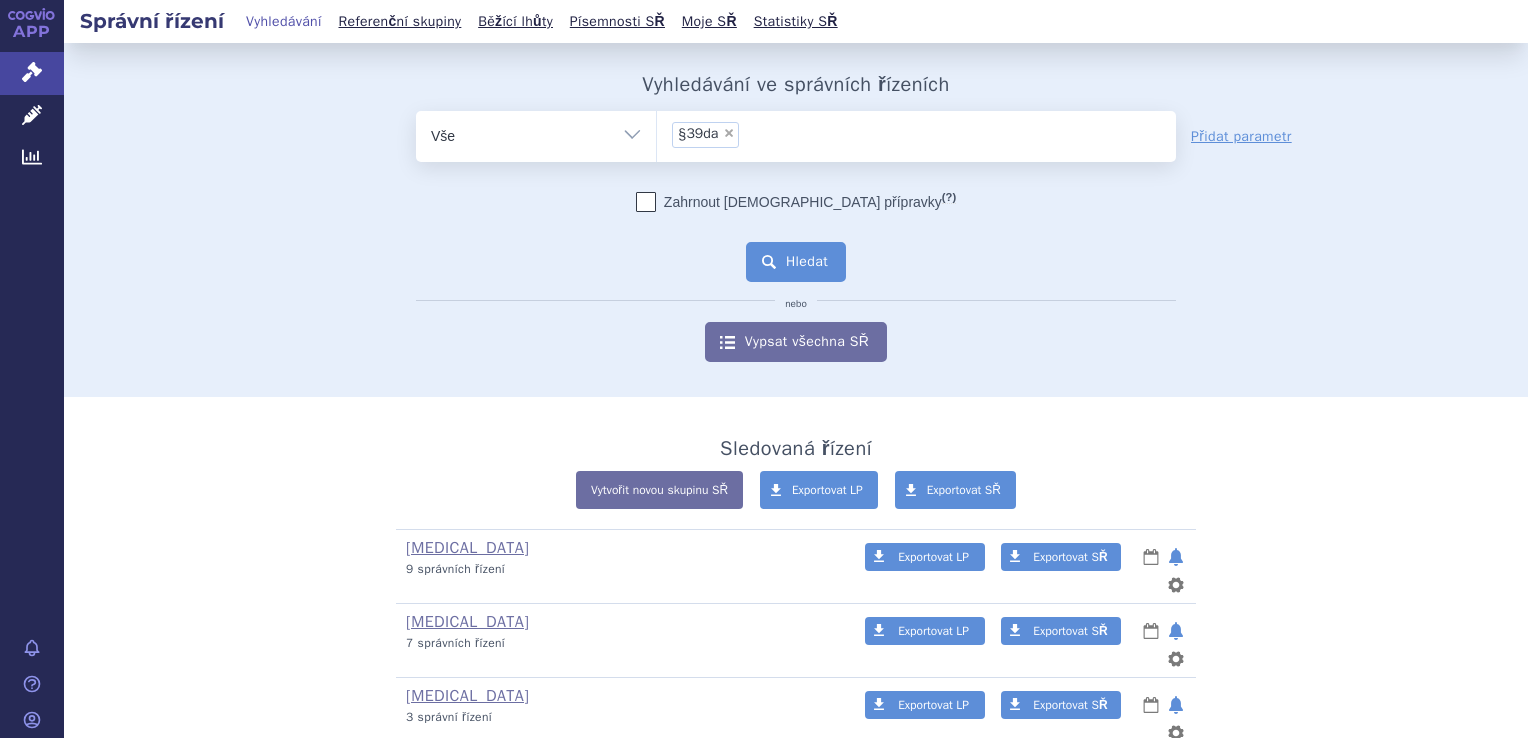 click on "Hledat" at bounding box center [796, 262] 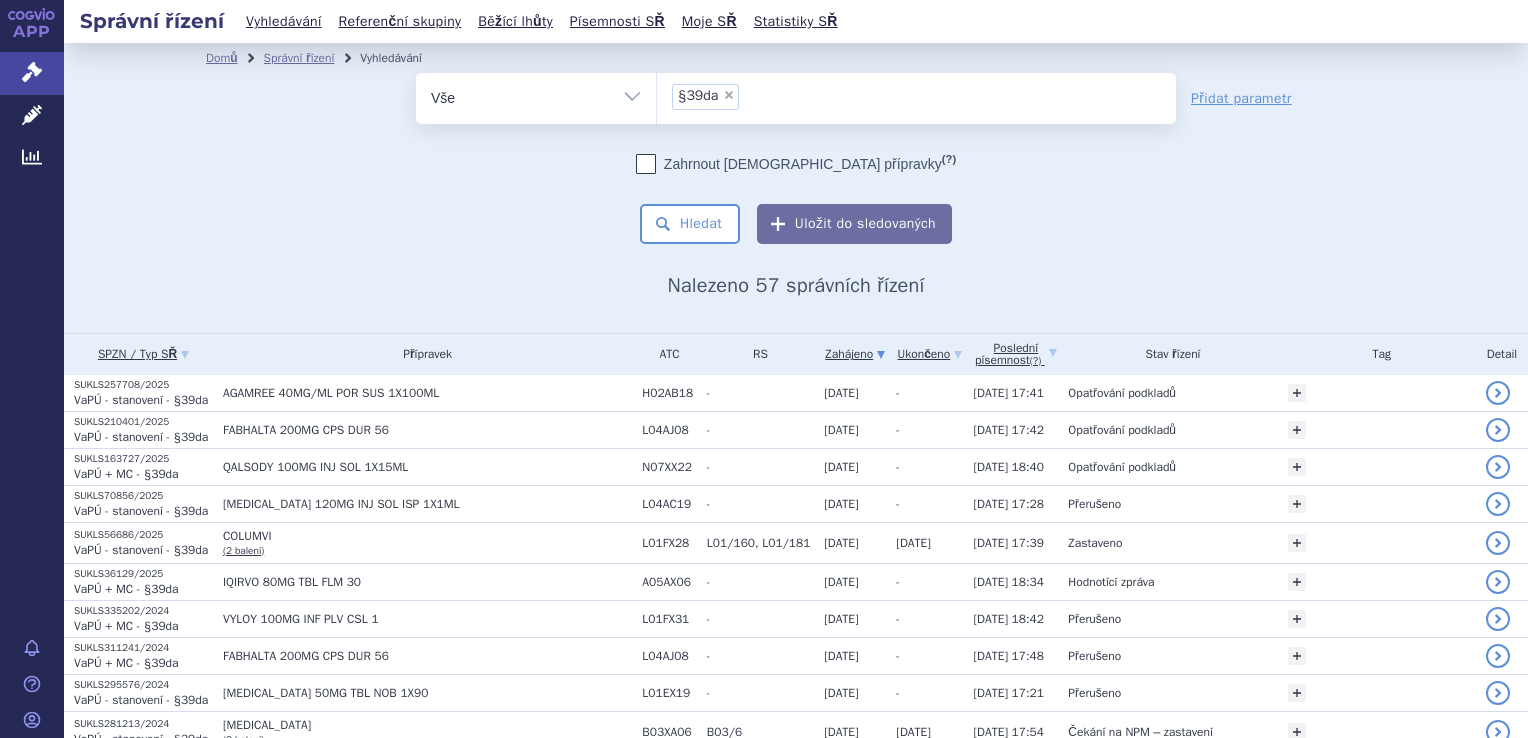 scroll, scrollTop: 0, scrollLeft: 0, axis: both 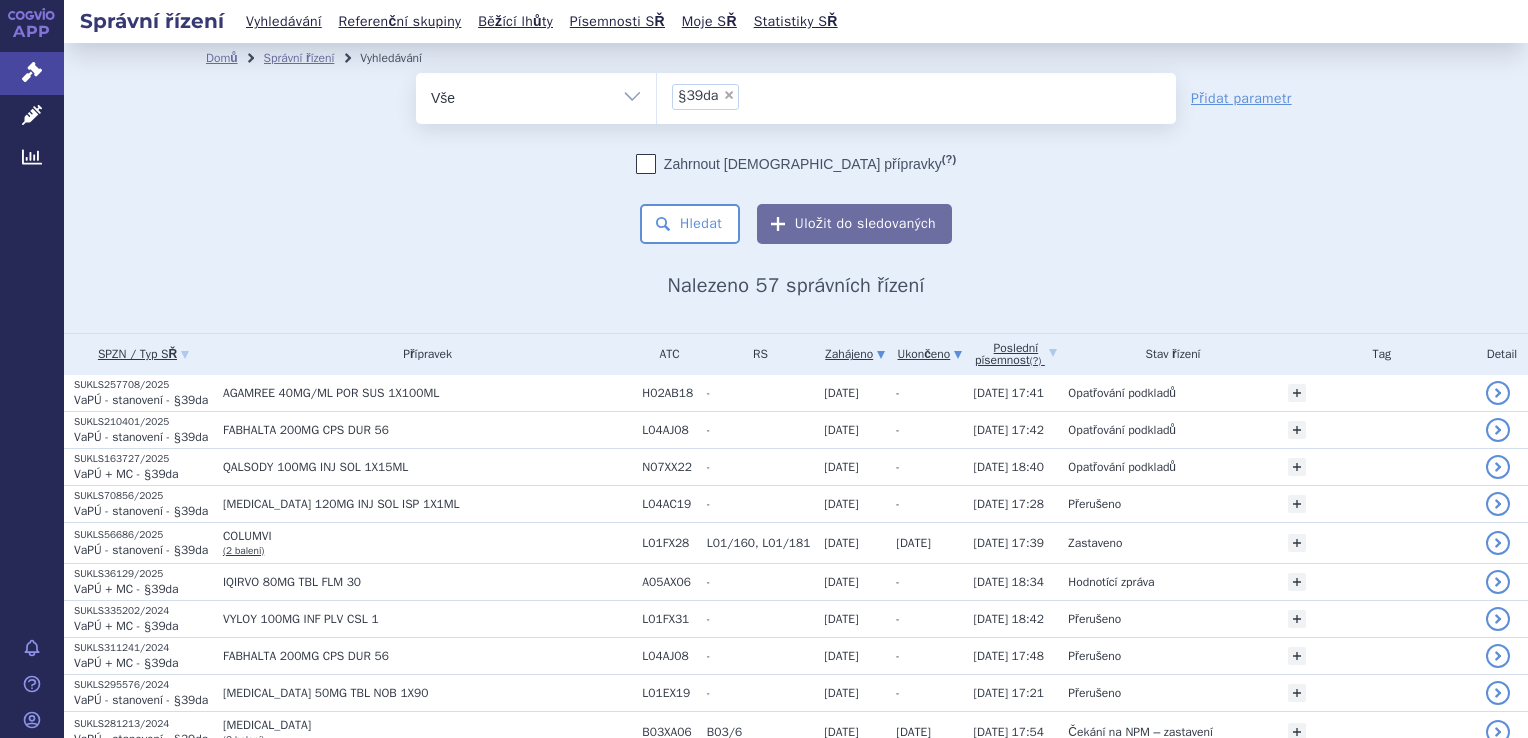 click on "Ukončeno" at bounding box center (929, 354) 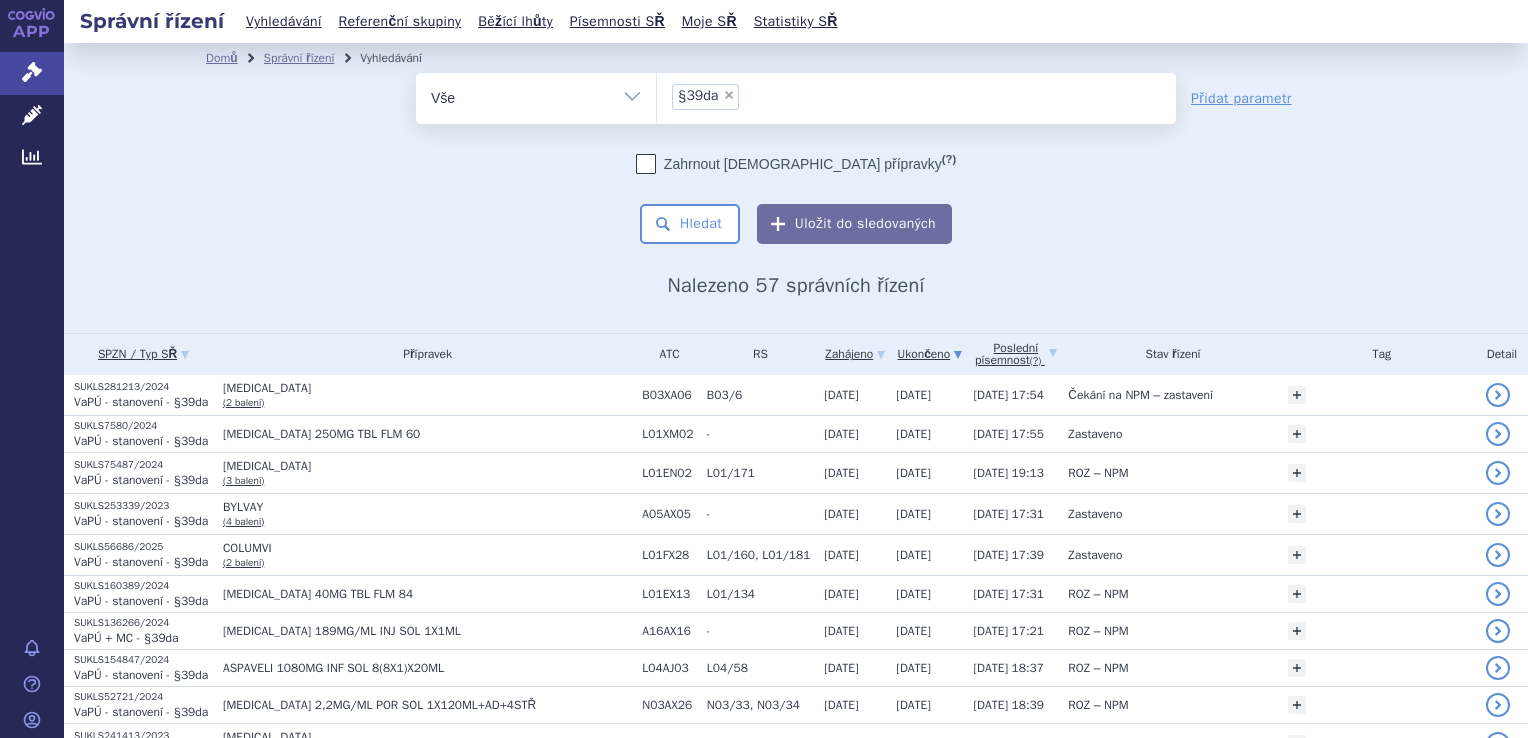 scroll, scrollTop: 0, scrollLeft: 0, axis: both 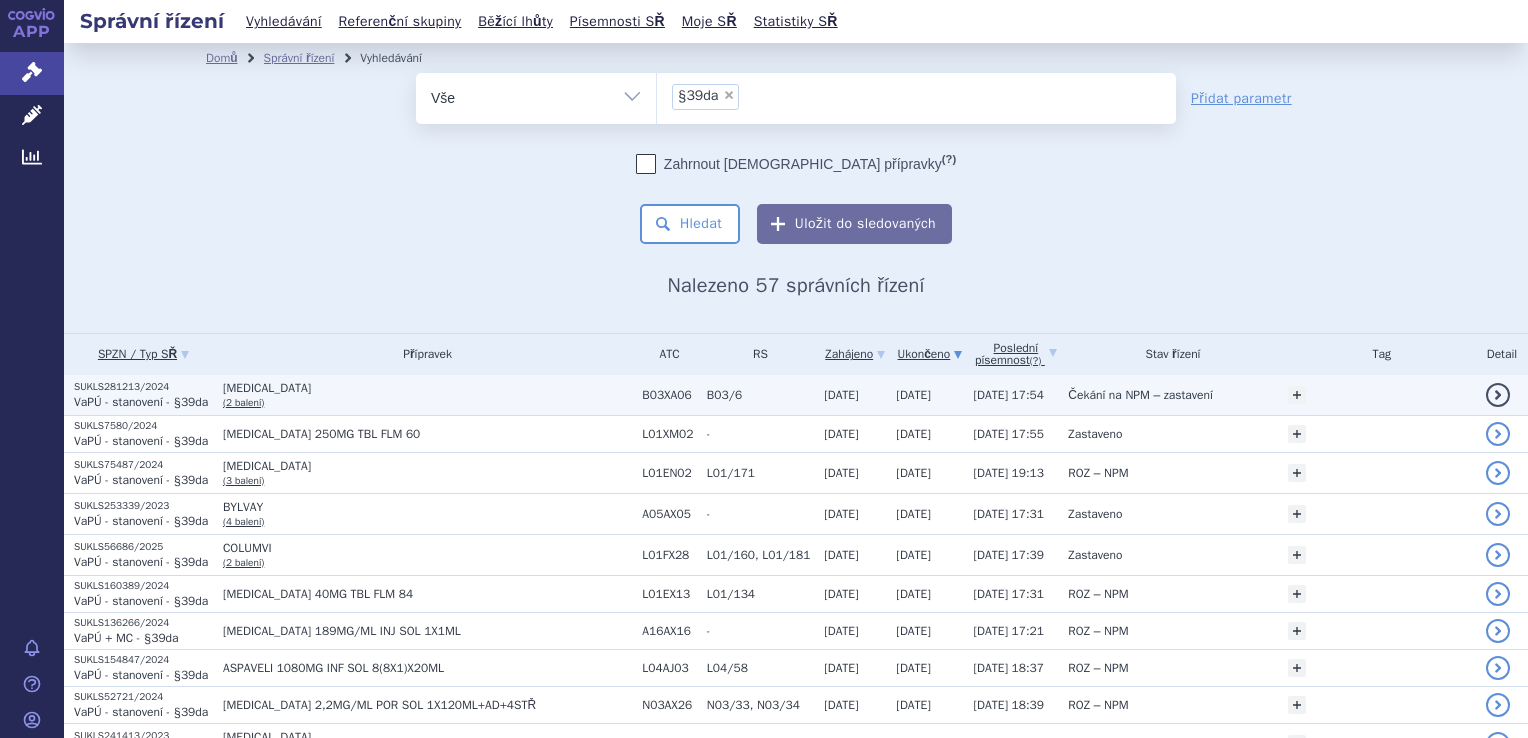 click on "17.07.2025" at bounding box center (924, 395) 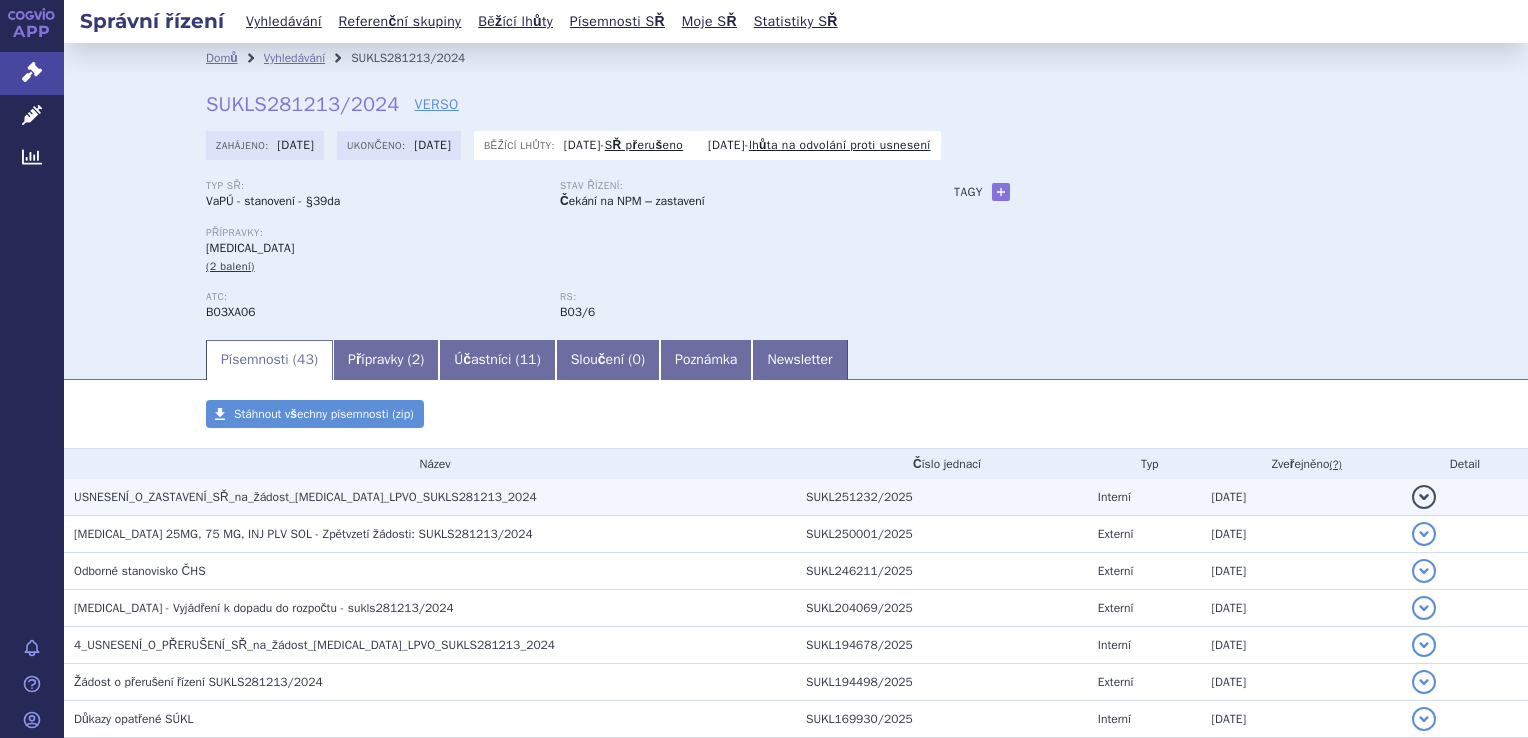 scroll, scrollTop: 0, scrollLeft: 0, axis: both 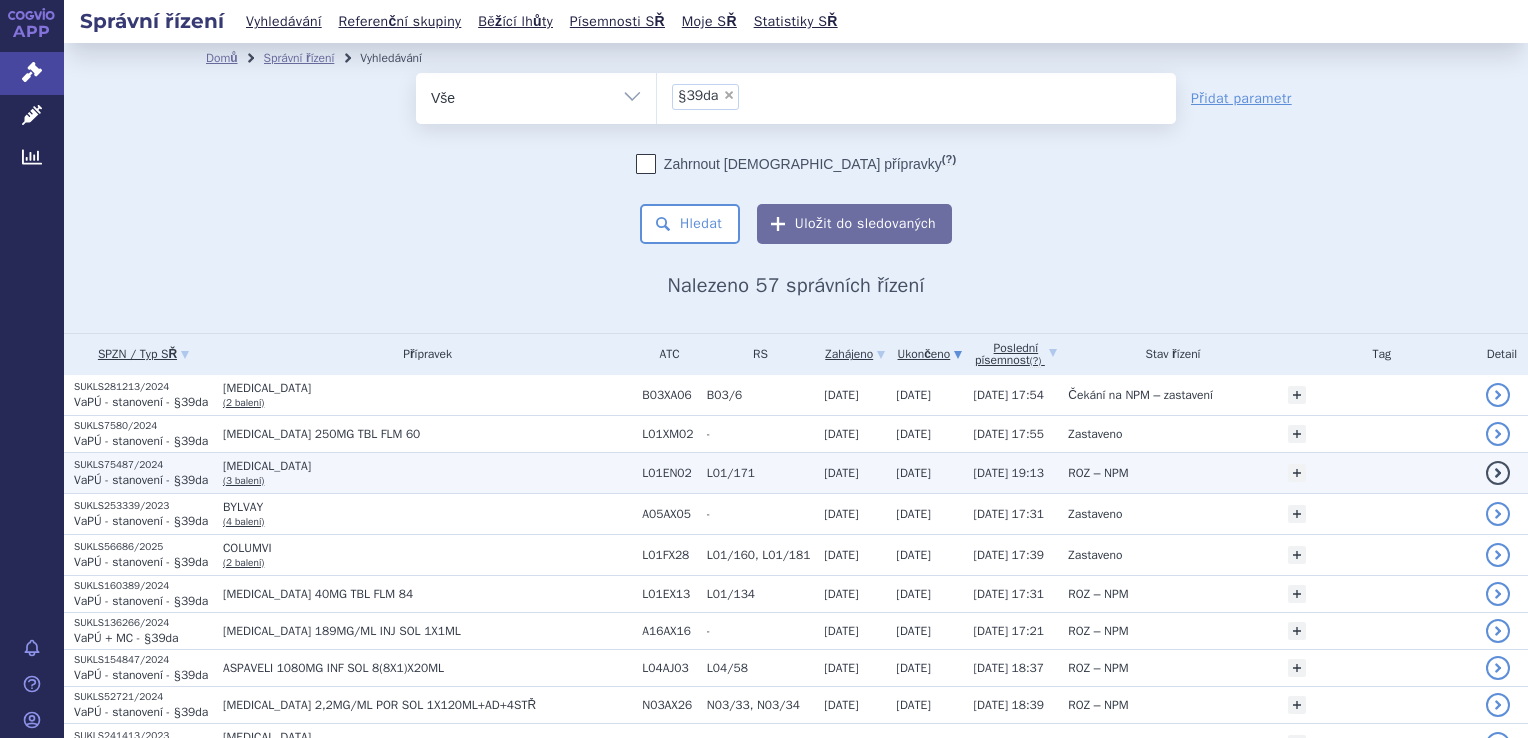 drag, startPoint x: 745, startPoint y: 490, endPoint x: 408, endPoint y: 471, distance: 337.5352 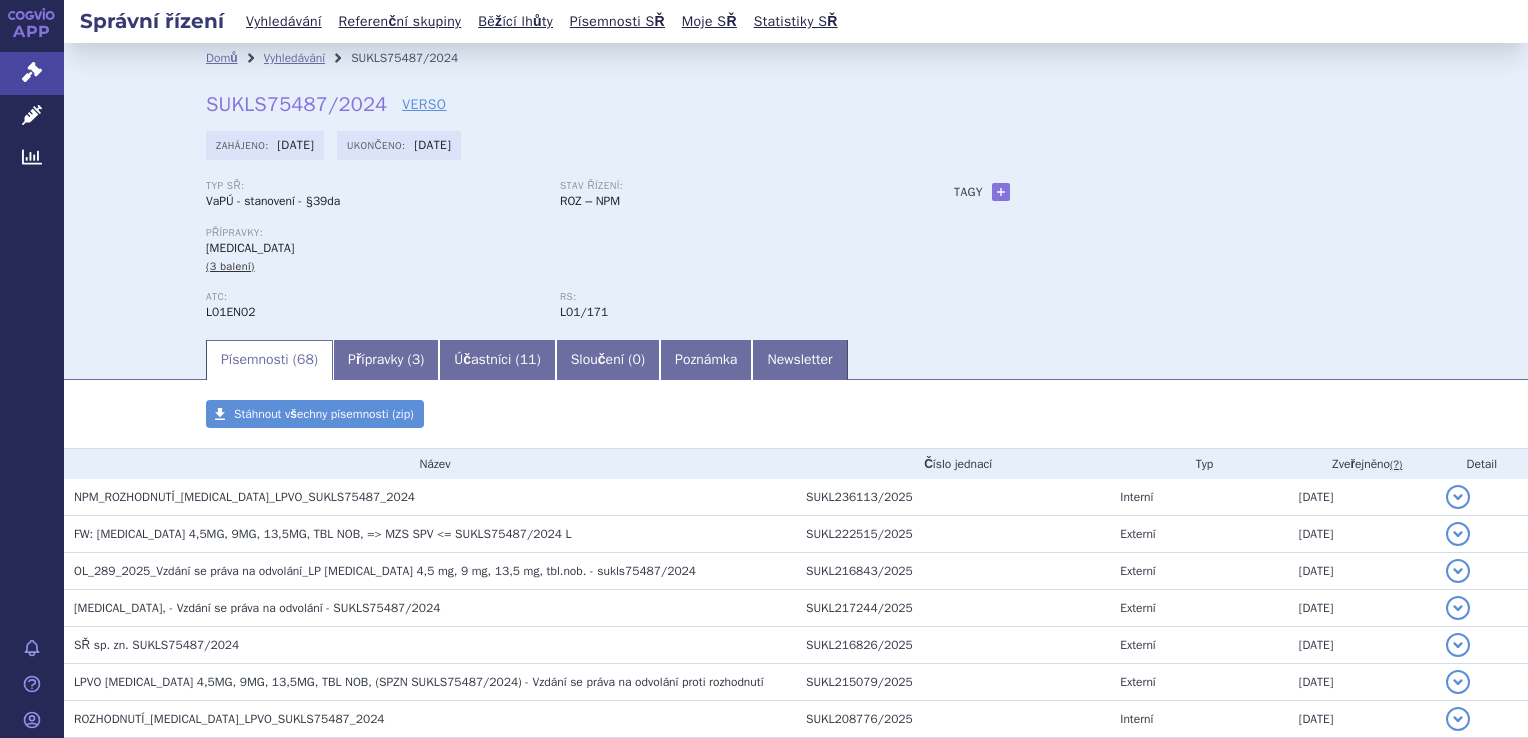 scroll, scrollTop: 0, scrollLeft: 0, axis: both 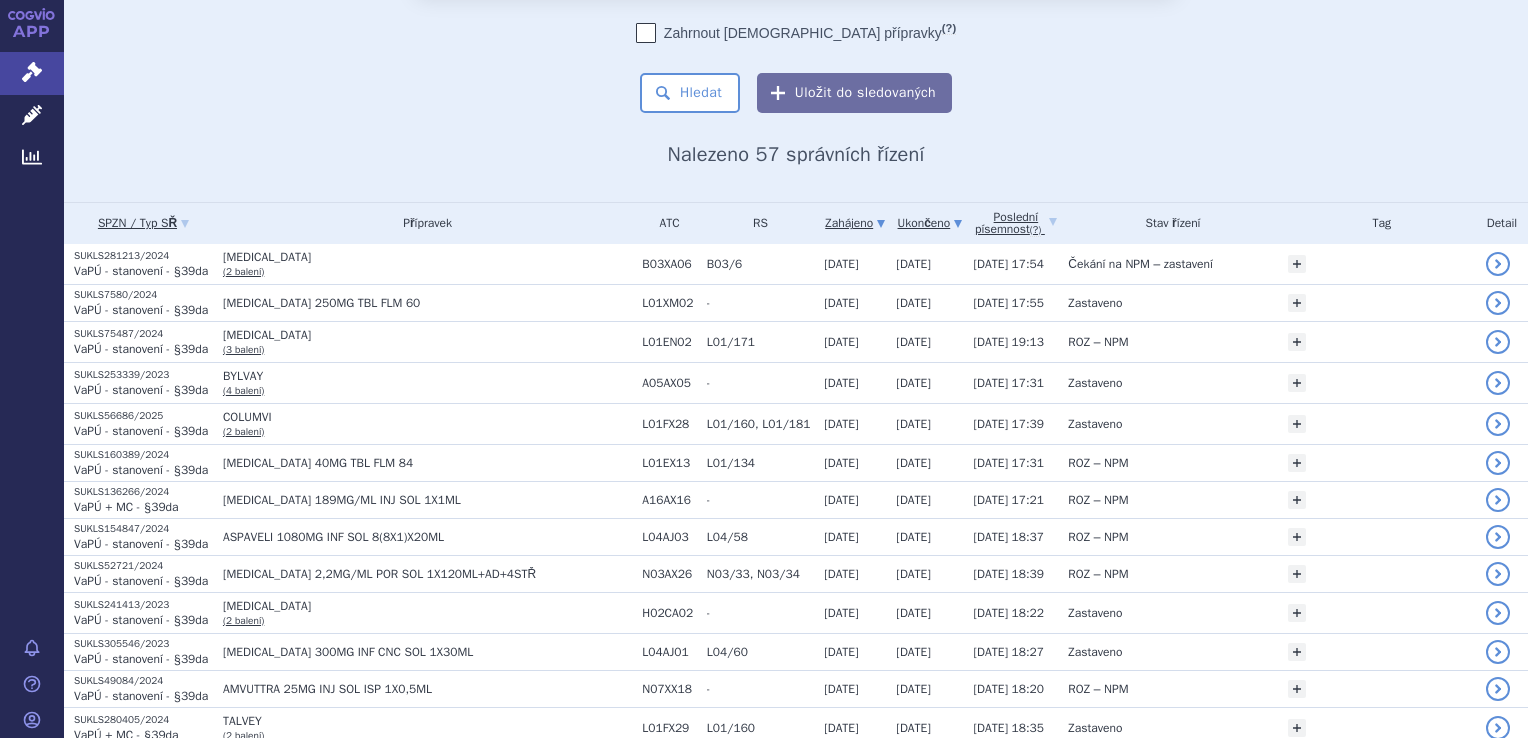 click on "Zahájeno" at bounding box center (855, 223) 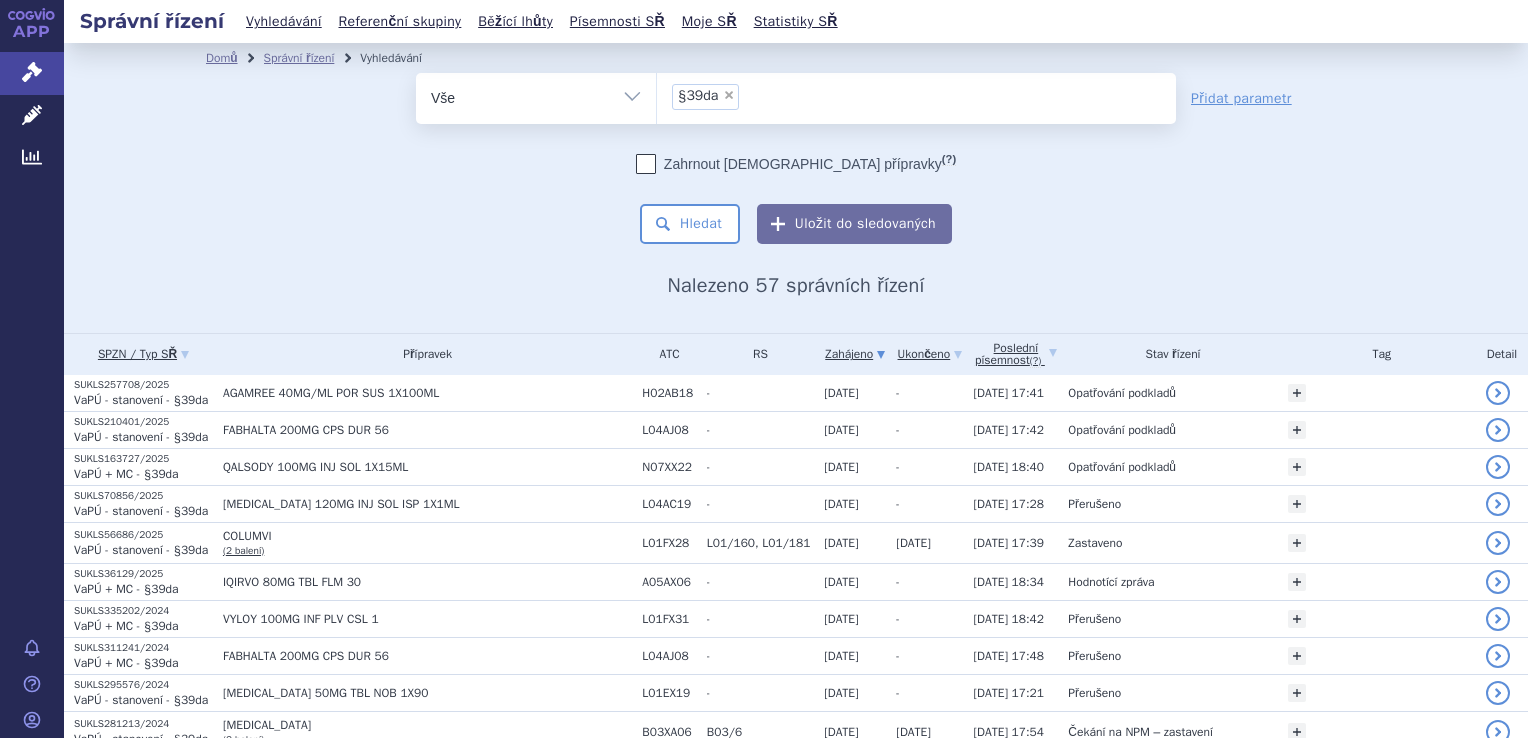 scroll, scrollTop: 0, scrollLeft: 0, axis: both 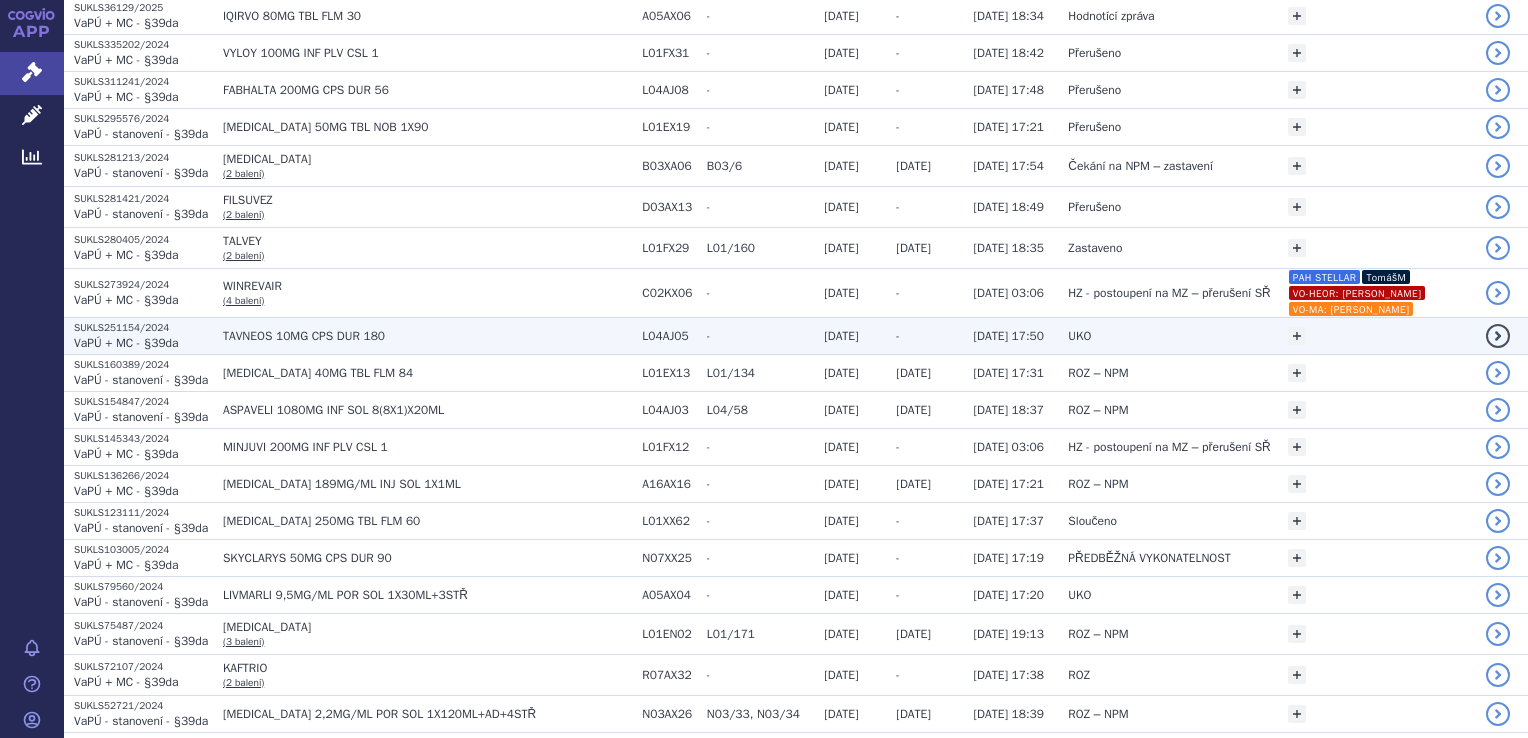 click on "[DATE]" at bounding box center (850, 335) 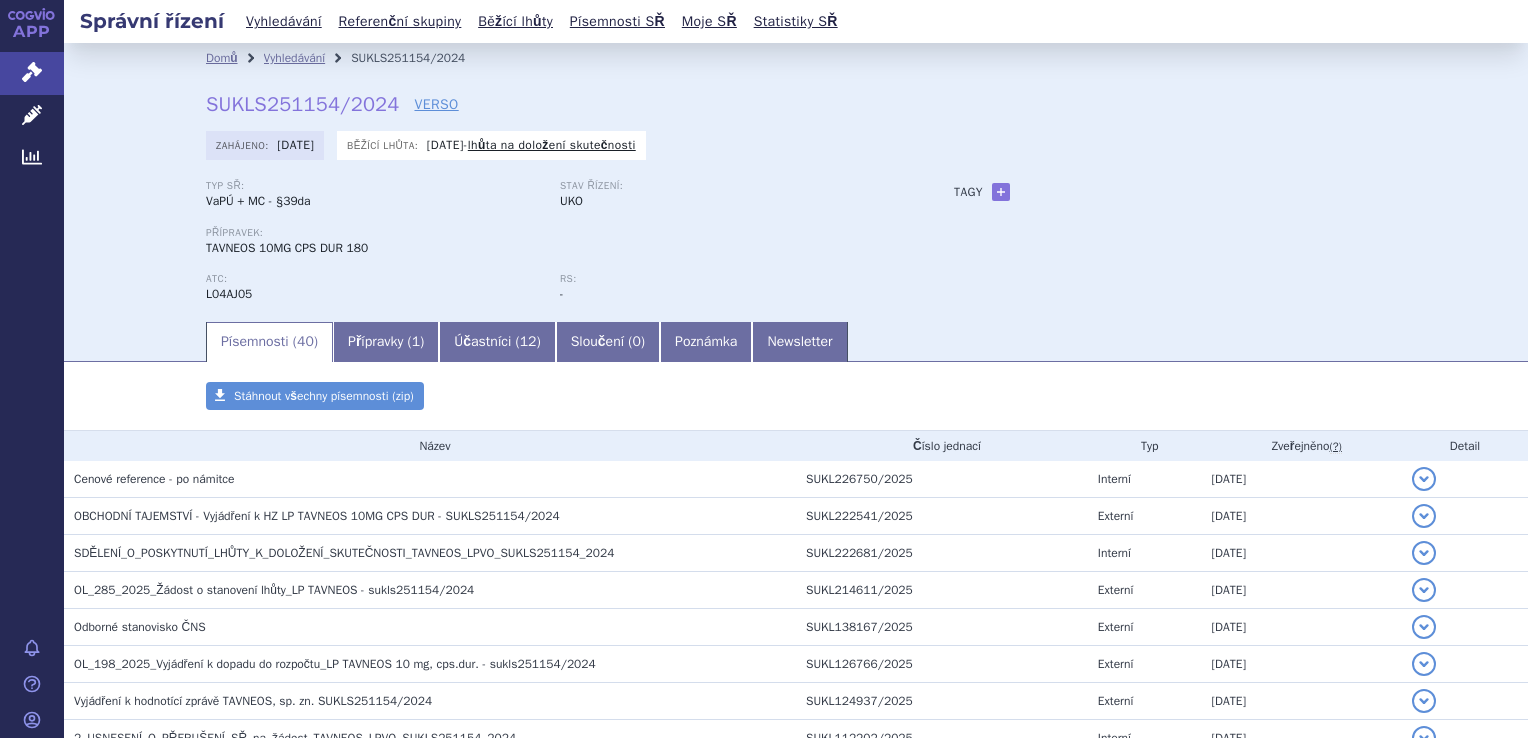 scroll, scrollTop: 0, scrollLeft: 0, axis: both 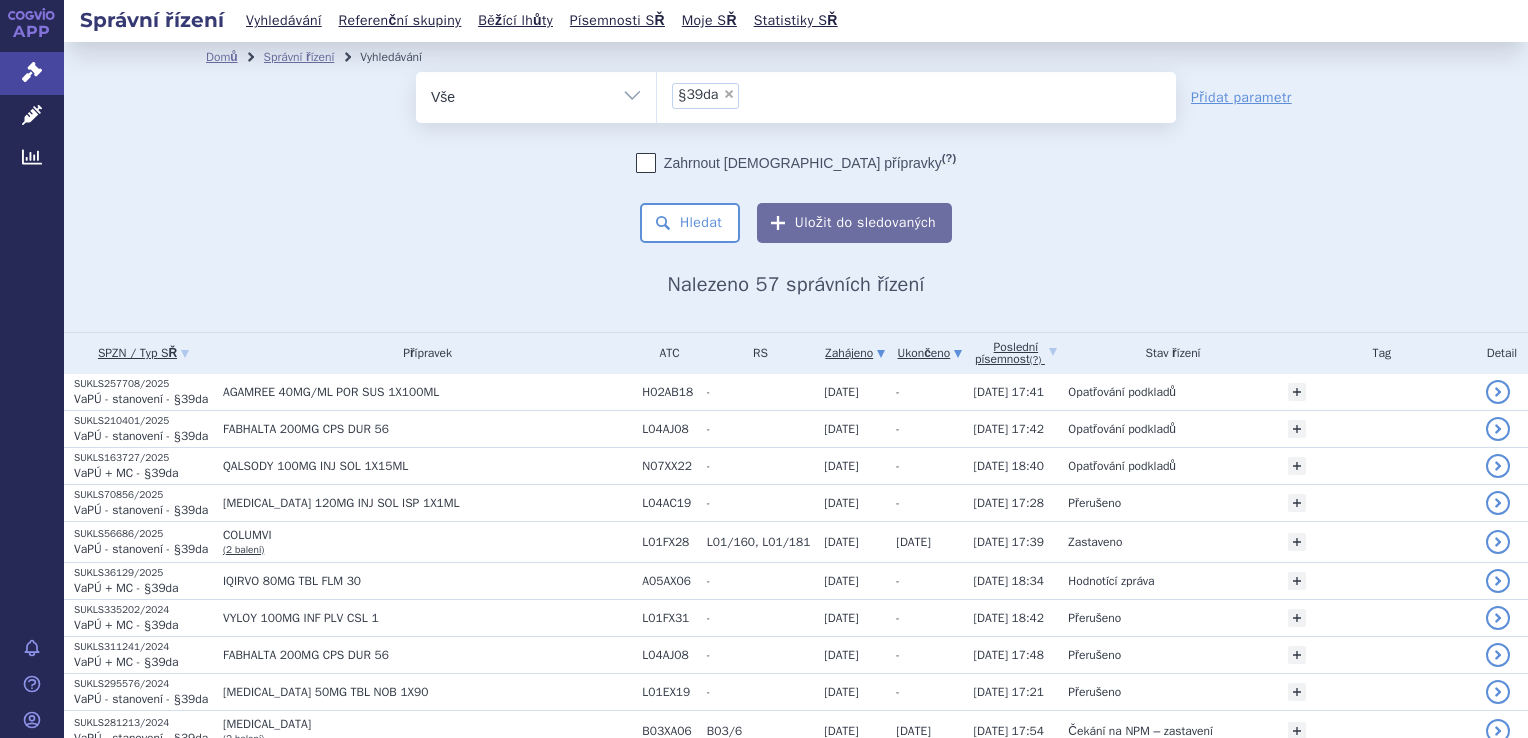 click on "Ukončeno" at bounding box center (929, 353) 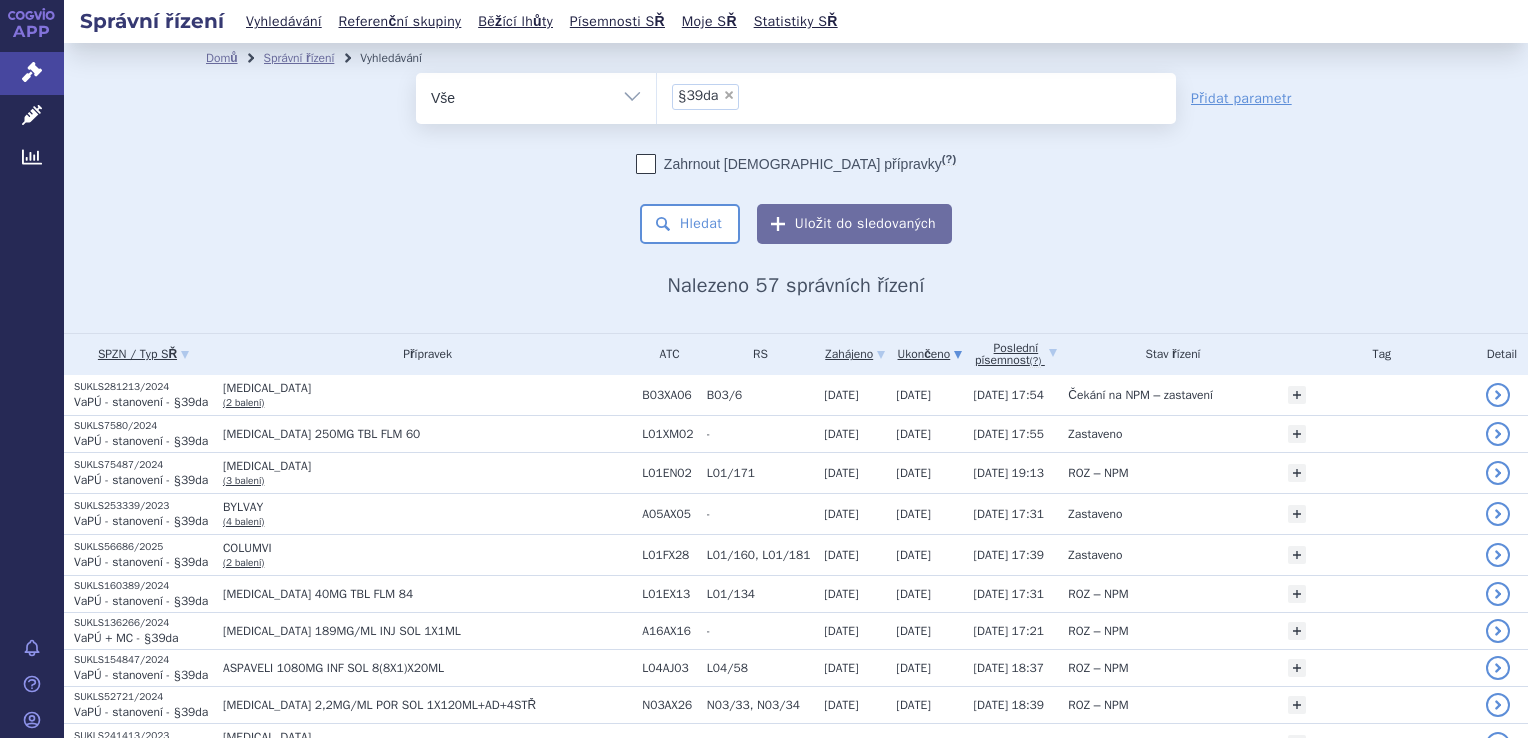 scroll, scrollTop: 0, scrollLeft: 0, axis: both 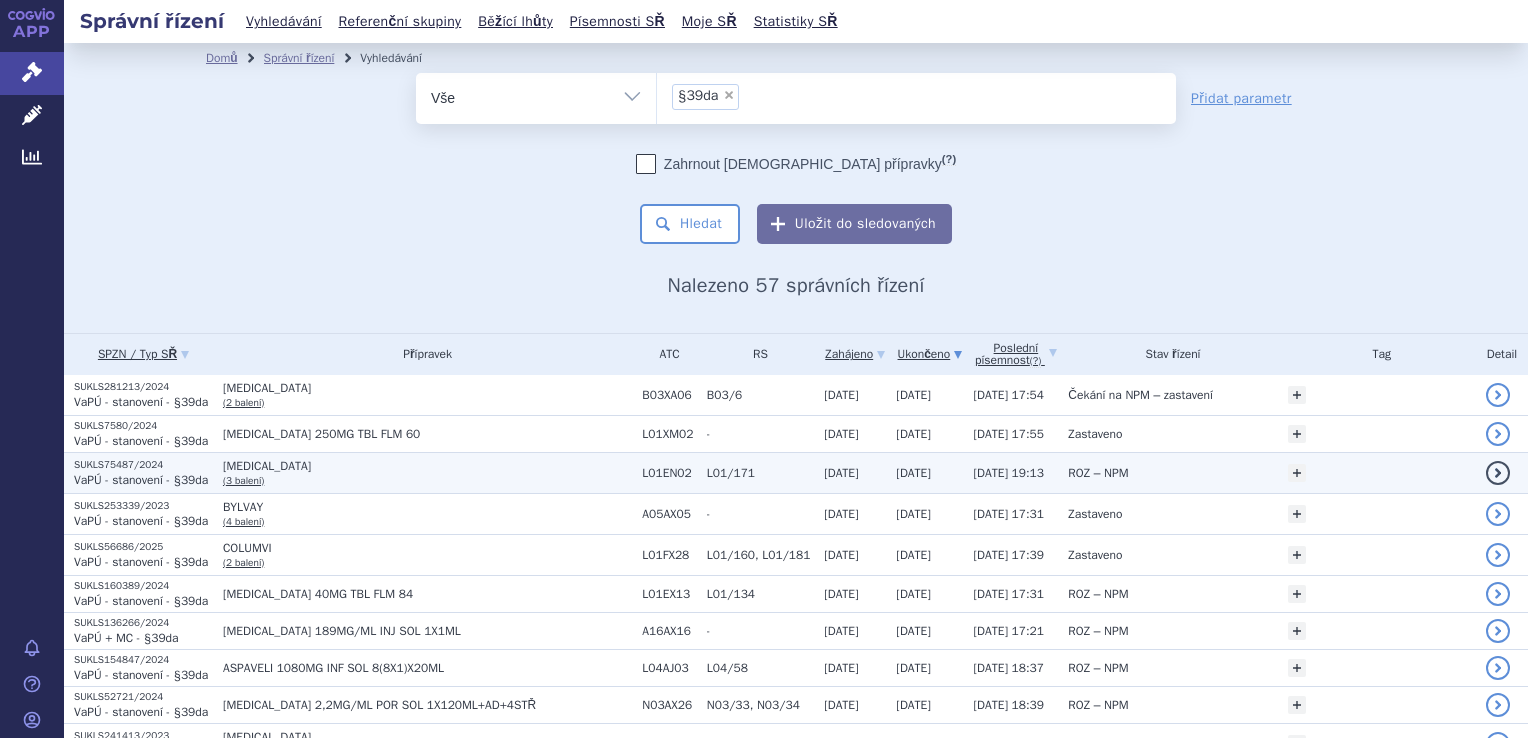 click on "[DATE]" at bounding box center (913, 473) 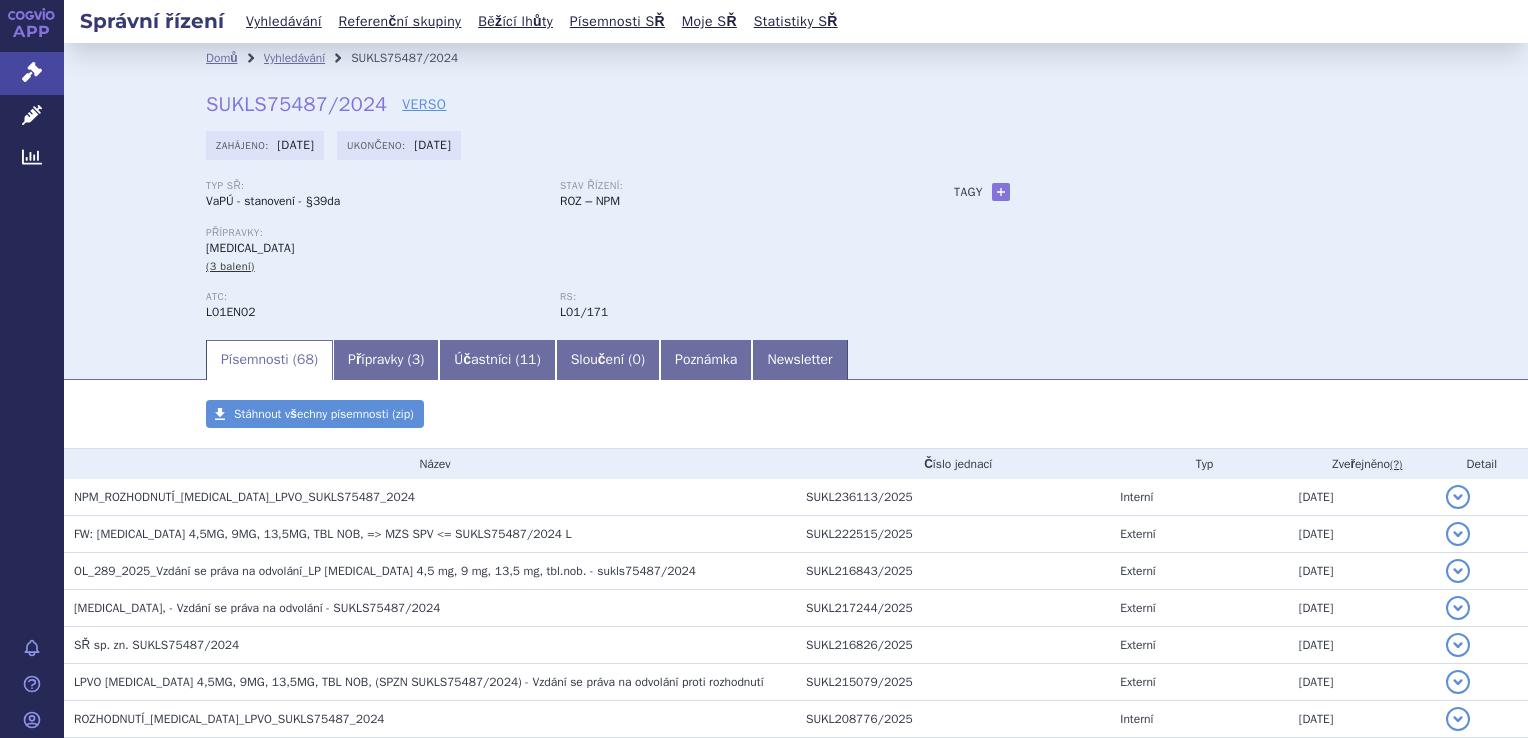 scroll, scrollTop: 0, scrollLeft: 0, axis: both 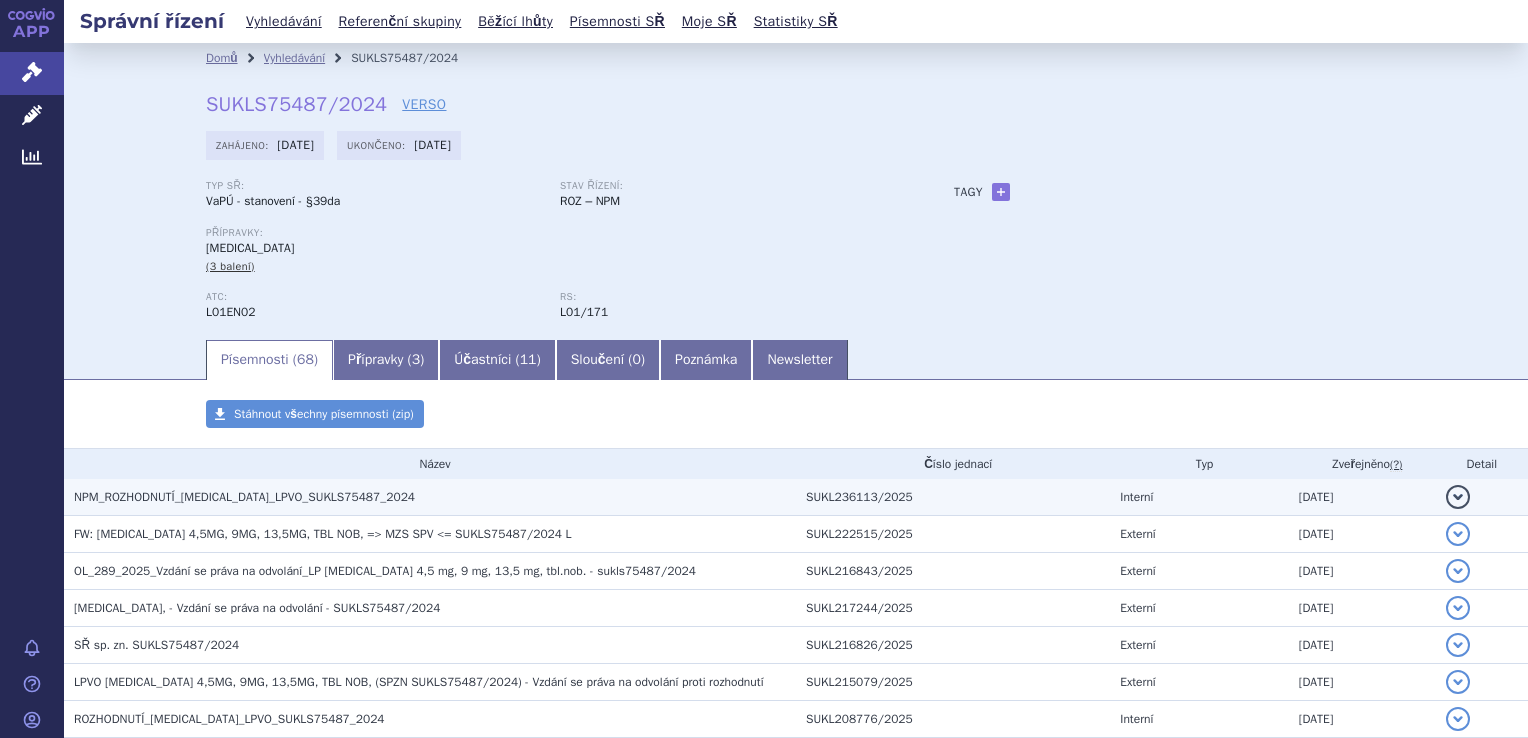 click on "NPM_ROZHODNUTÍ_PEMAZYRE_LPVO_SUKLS75487_2024" at bounding box center (435, 497) 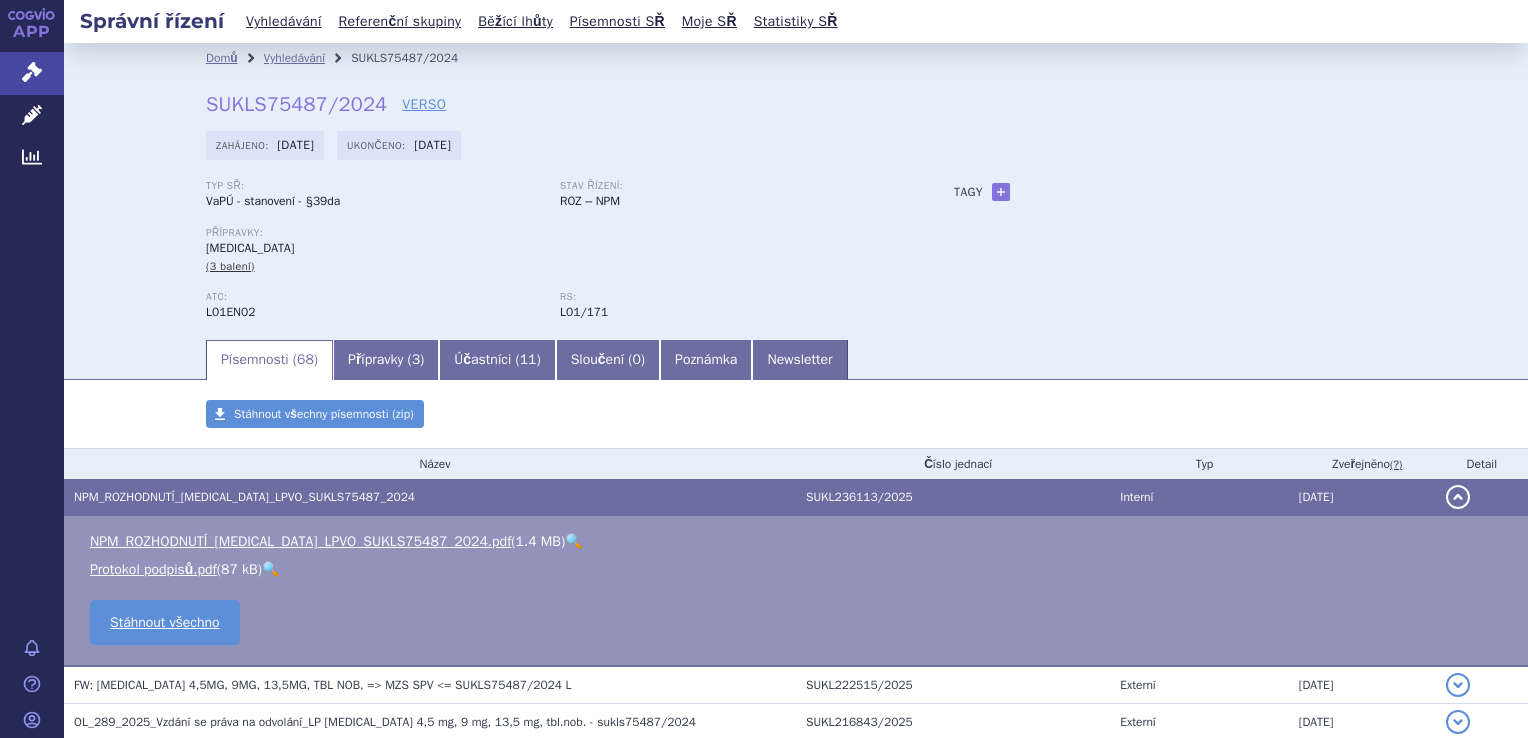 click on "NPM_ROZHODNUTÍ_PEMAZYRE_LPVO_SUKLS75487_2024.pdf
( 1.4 MB )
🔍" at bounding box center [799, 542] 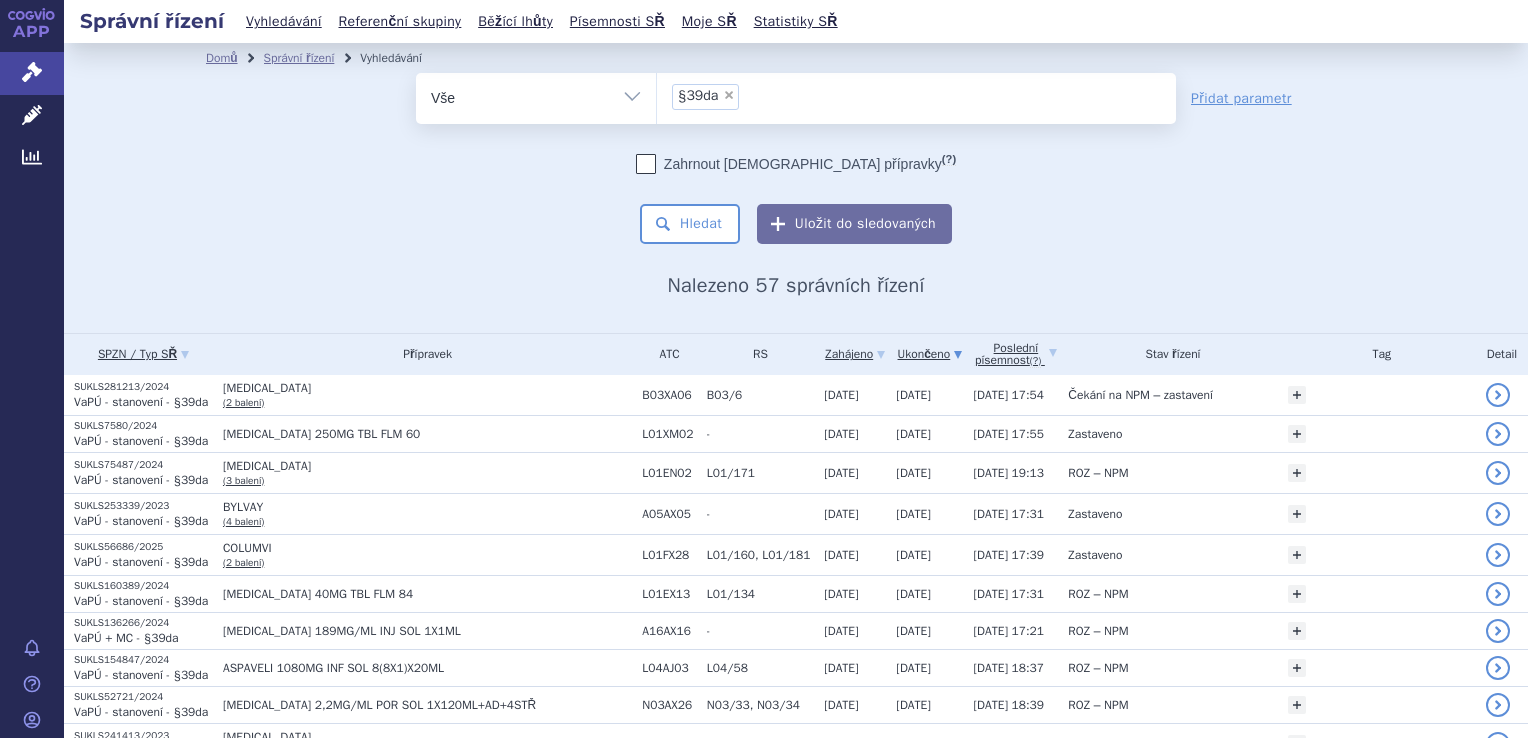 scroll, scrollTop: 0, scrollLeft: 0, axis: both 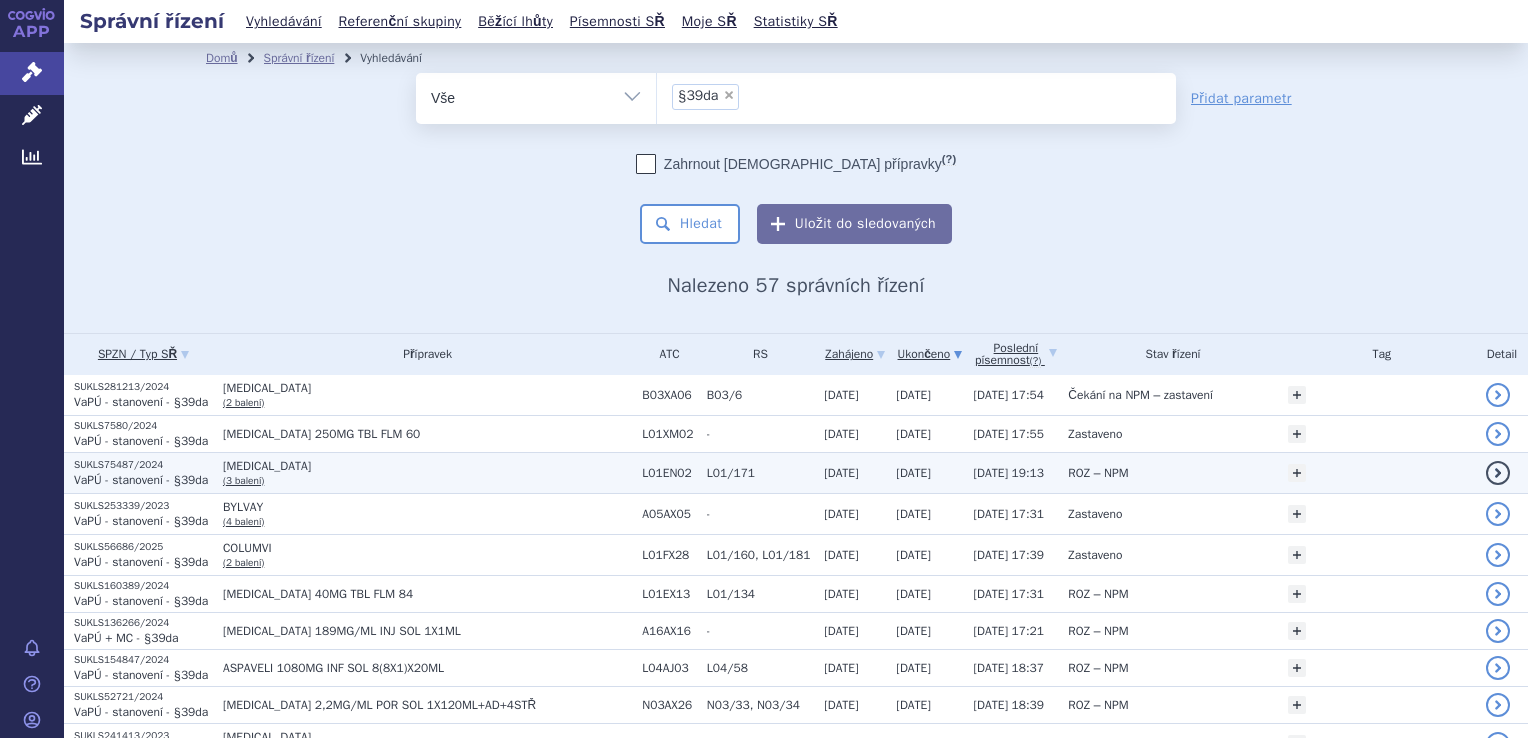 click on "[MEDICAL_DATA]" at bounding box center (427, 466) 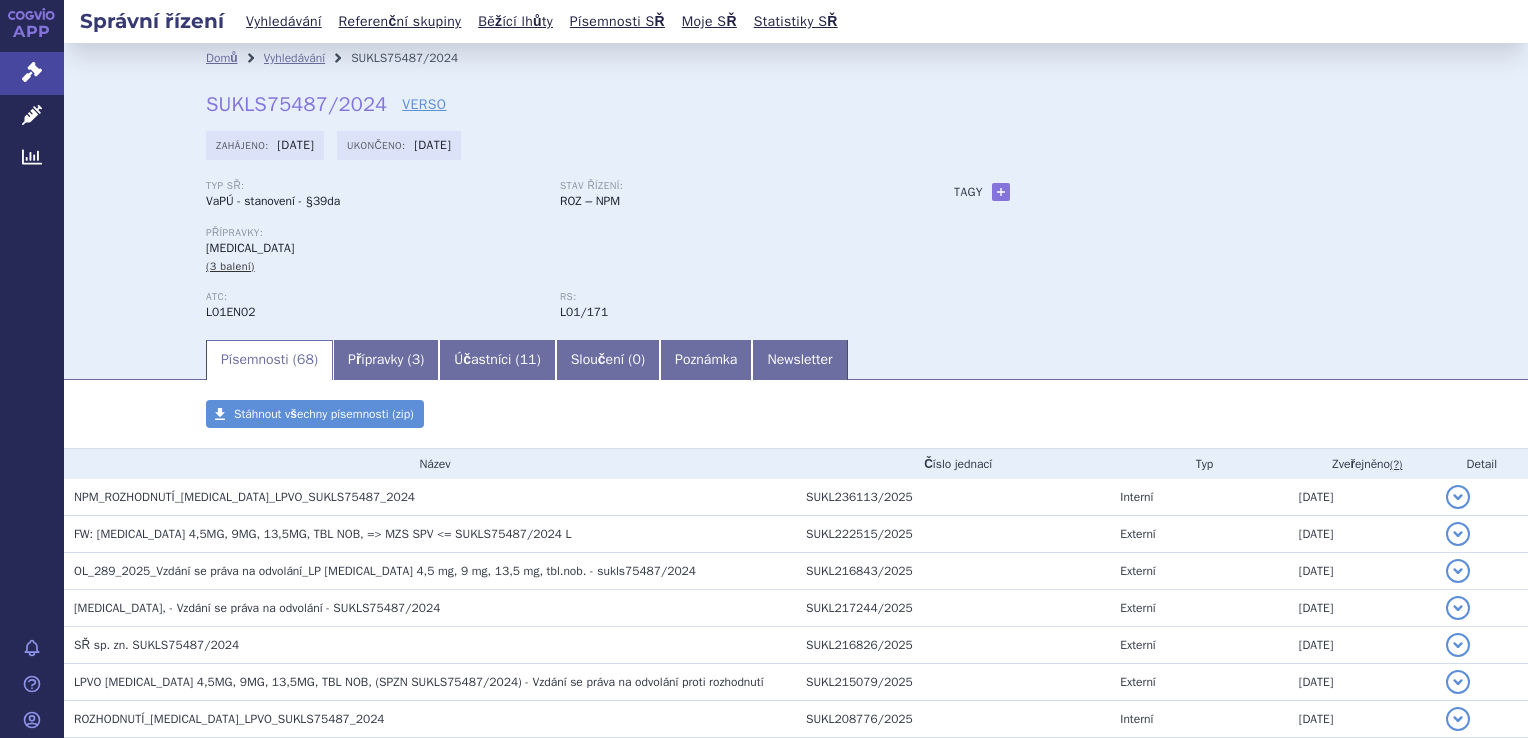 scroll, scrollTop: 0, scrollLeft: 0, axis: both 